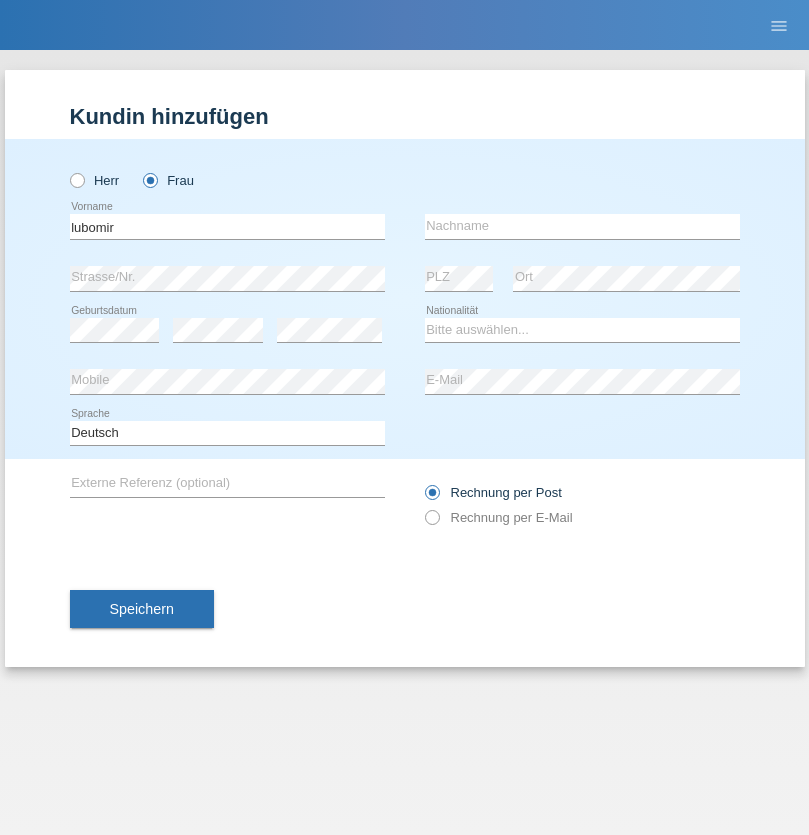 scroll, scrollTop: 0, scrollLeft: 0, axis: both 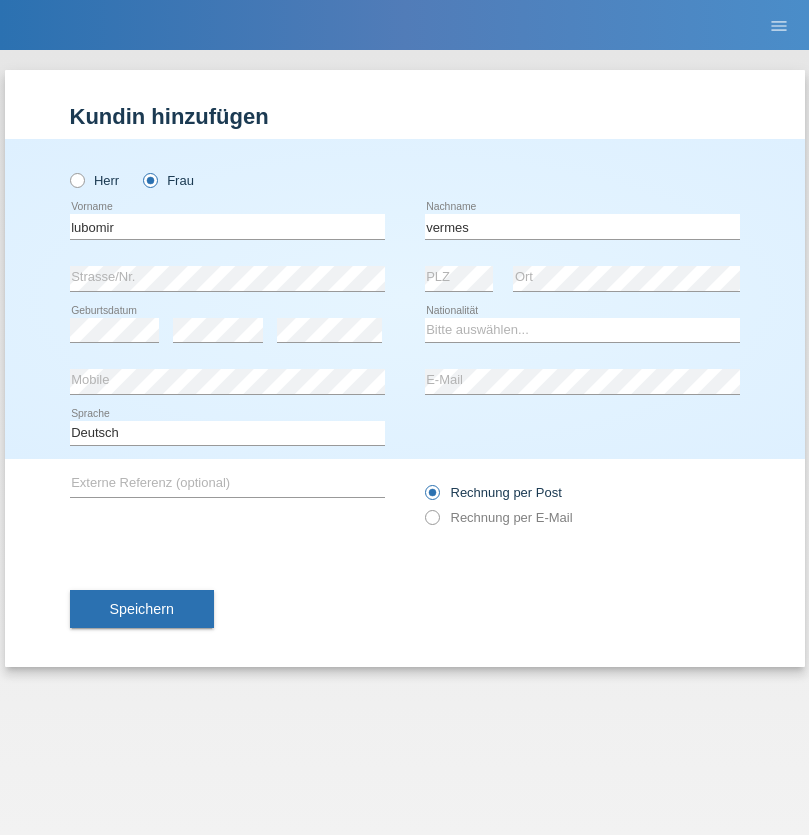 type on "vermes" 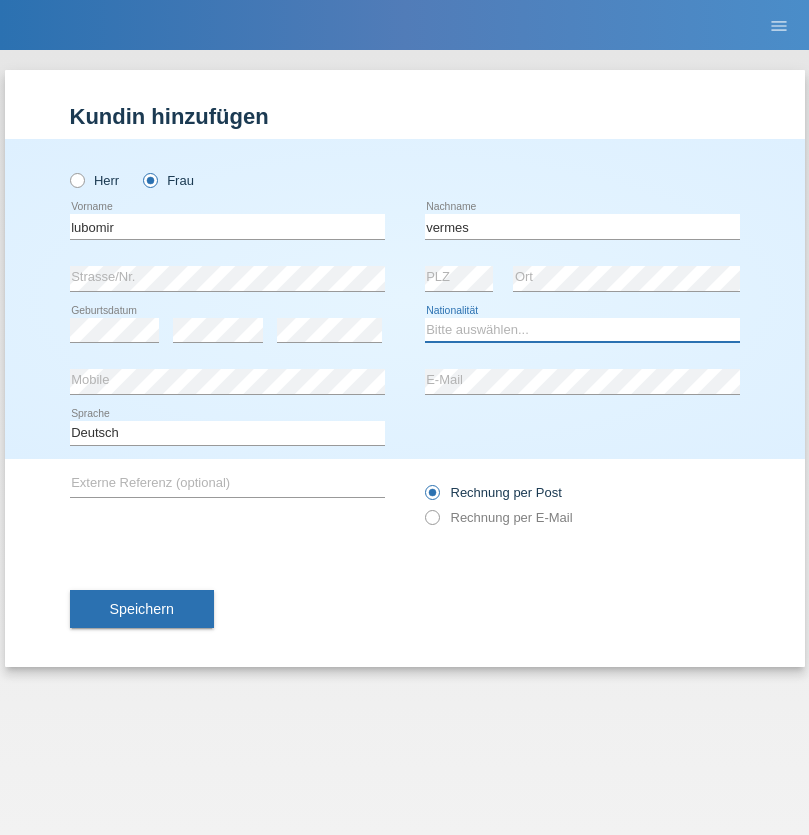 select on "SK" 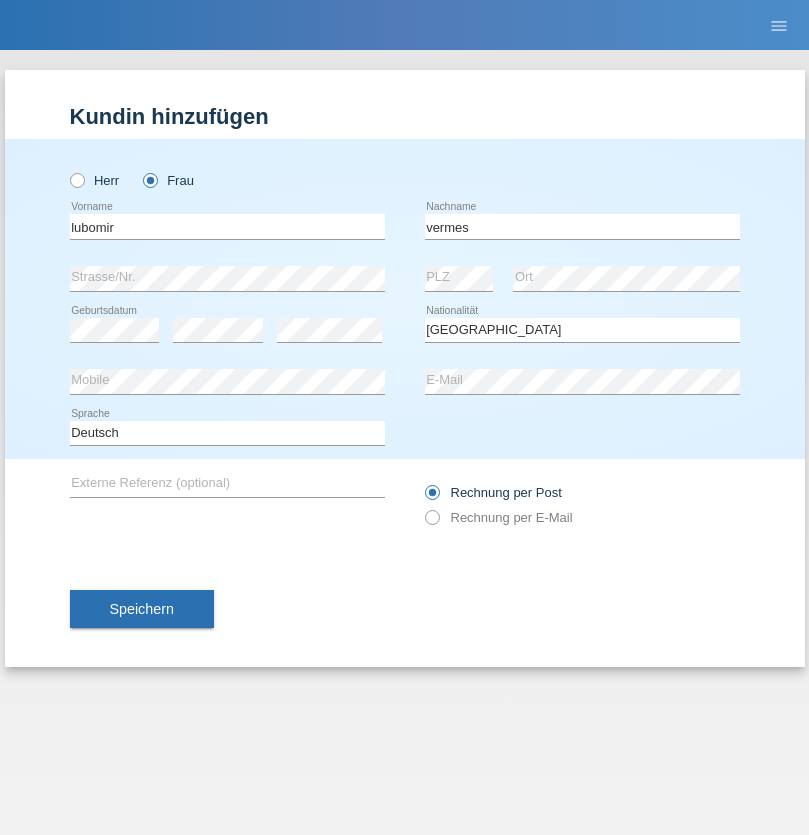 select on "C" 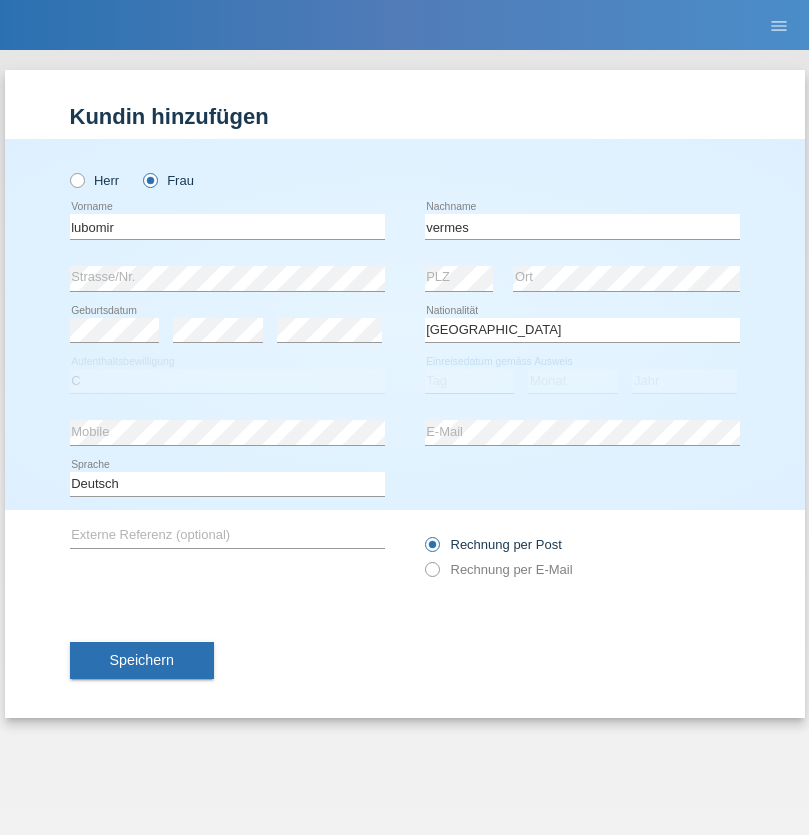 select on "18" 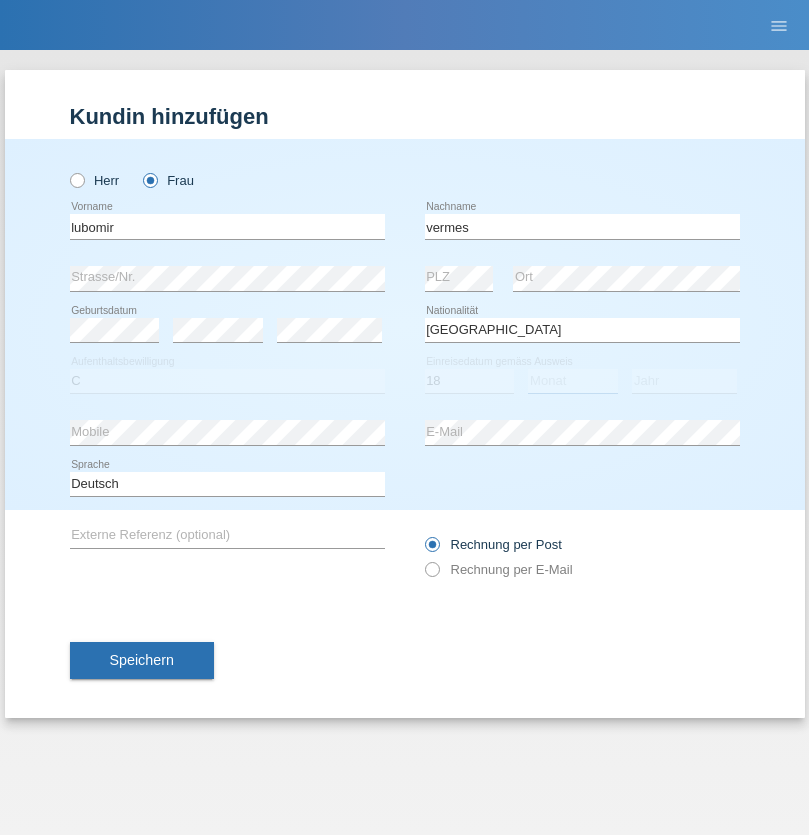 select on "06" 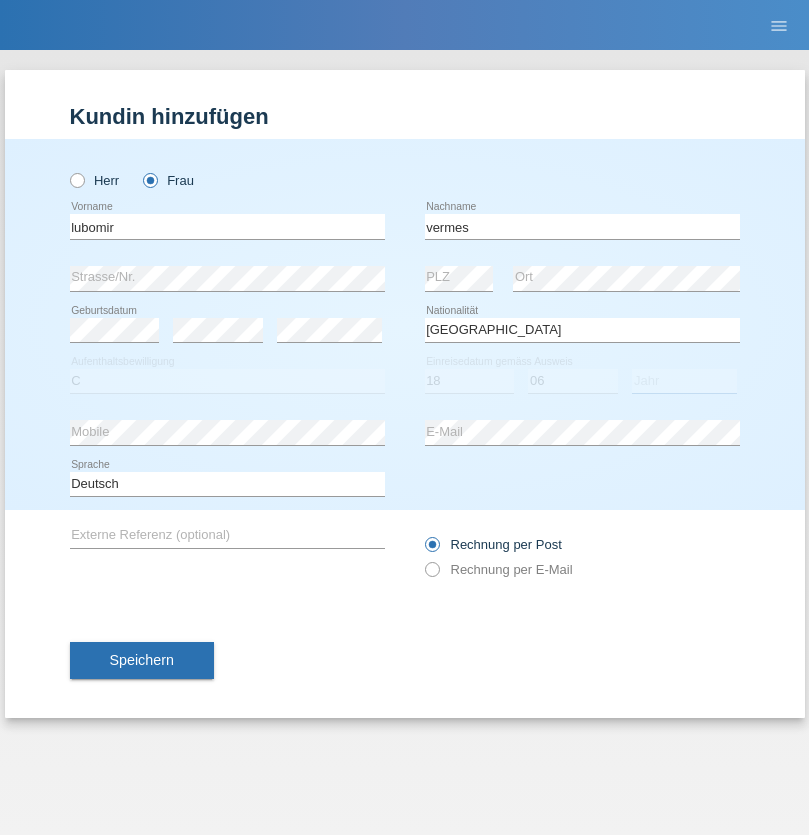 select on "2021" 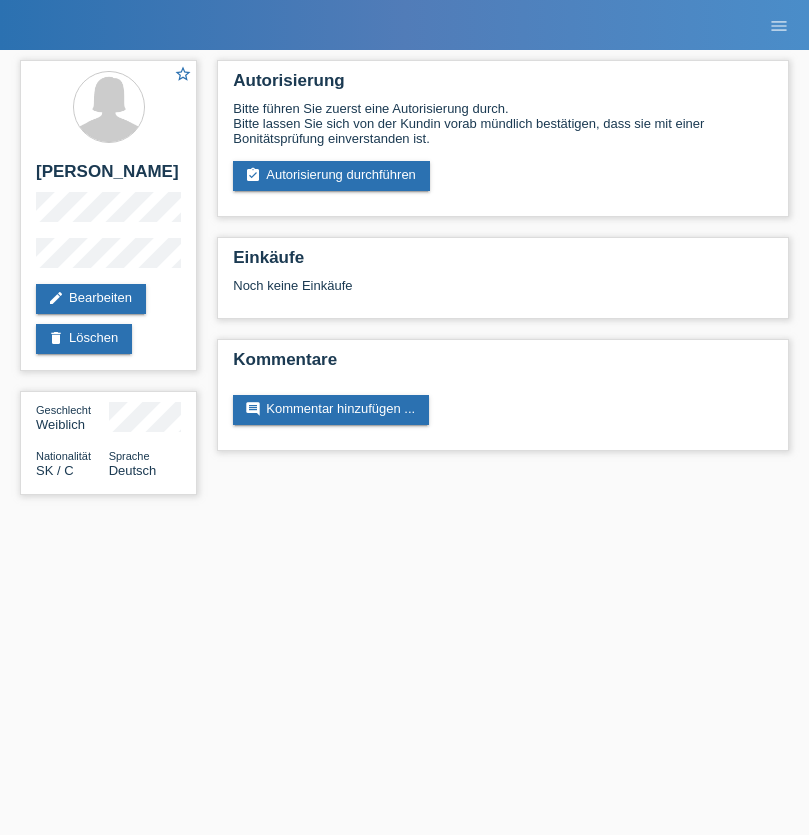 scroll, scrollTop: 0, scrollLeft: 0, axis: both 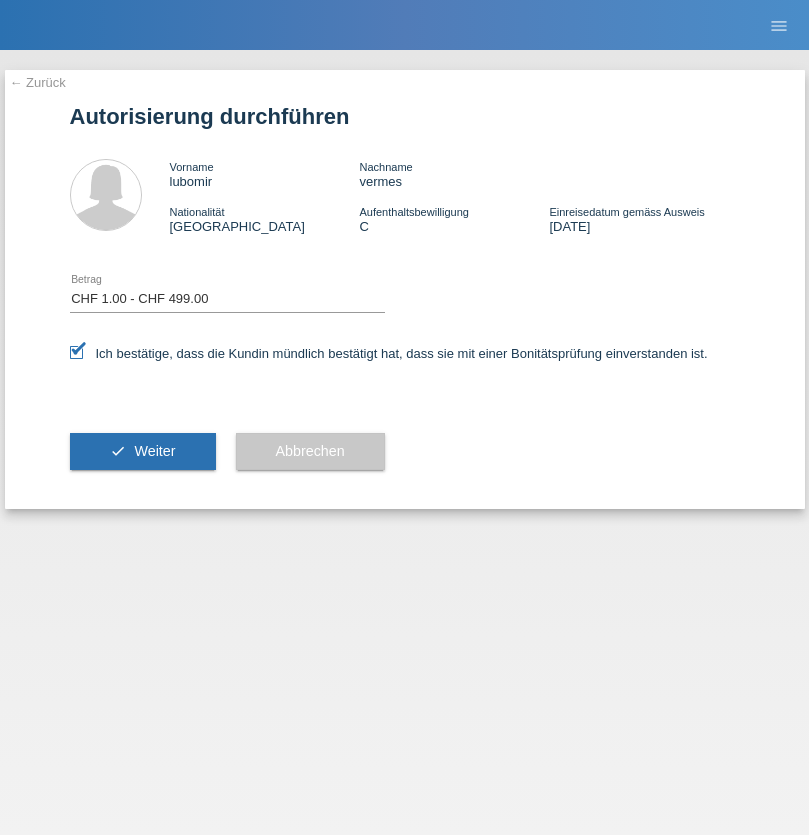 select on "1" 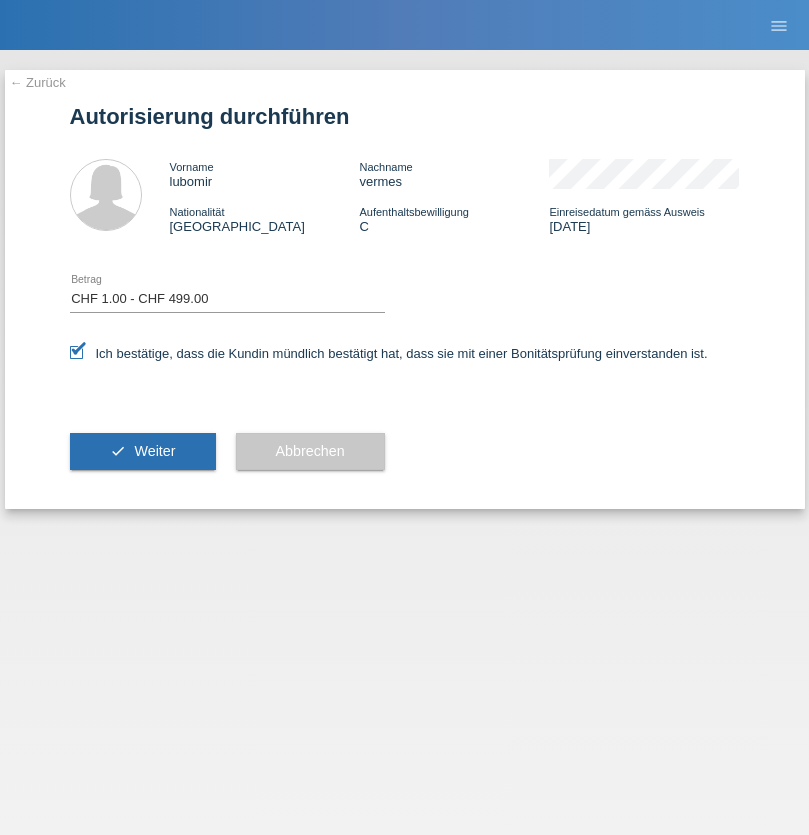 scroll, scrollTop: 0, scrollLeft: 0, axis: both 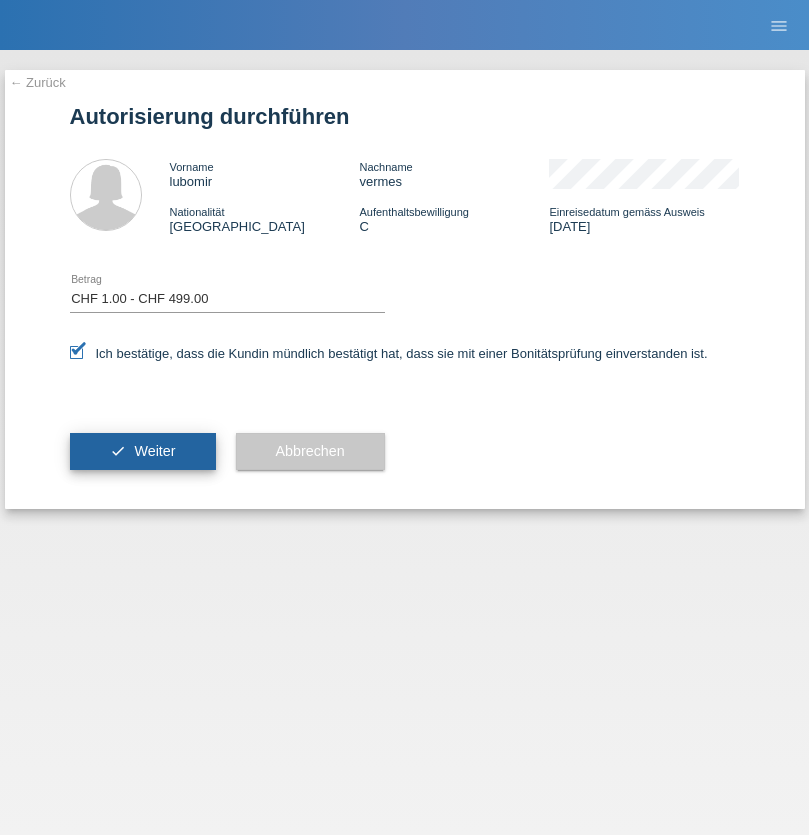 click on "Weiter" at bounding box center (154, 451) 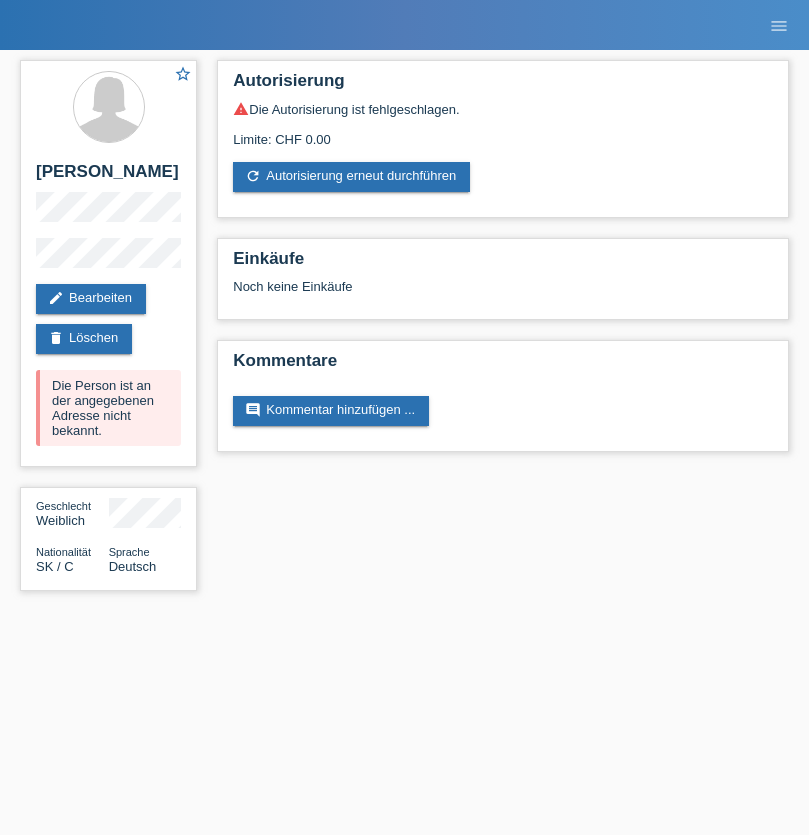 scroll, scrollTop: 0, scrollLeft: 0, axis: both 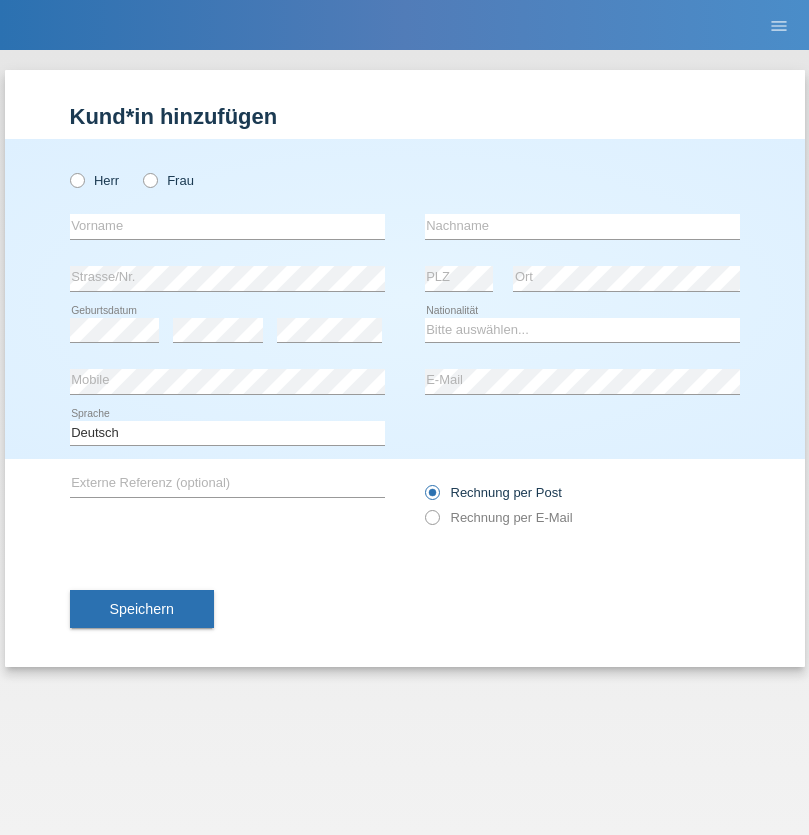 radio on "true" 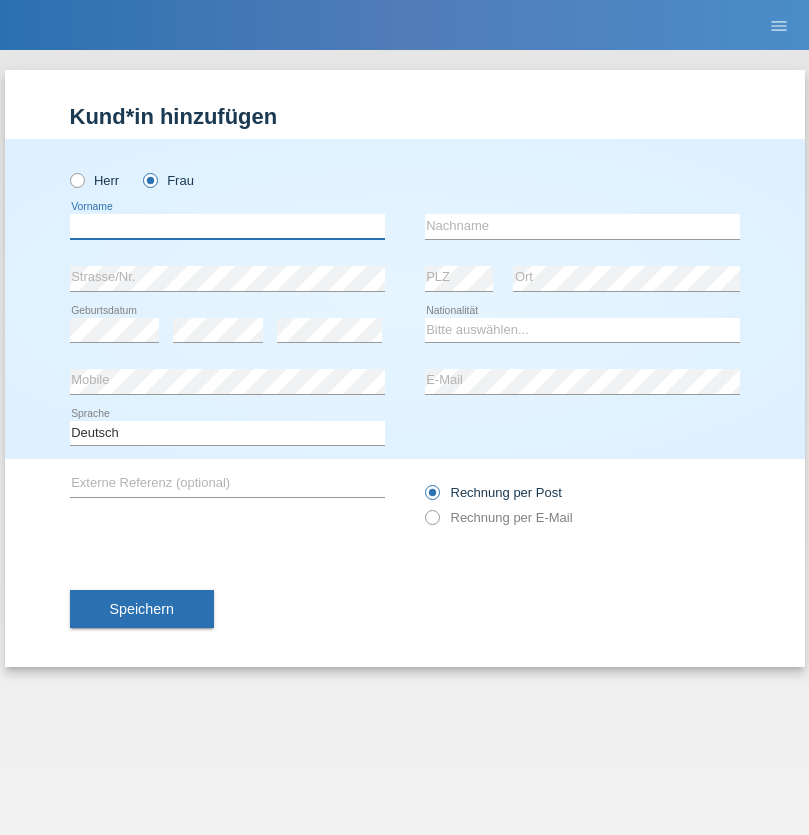 click at bounding box center [227, 226] 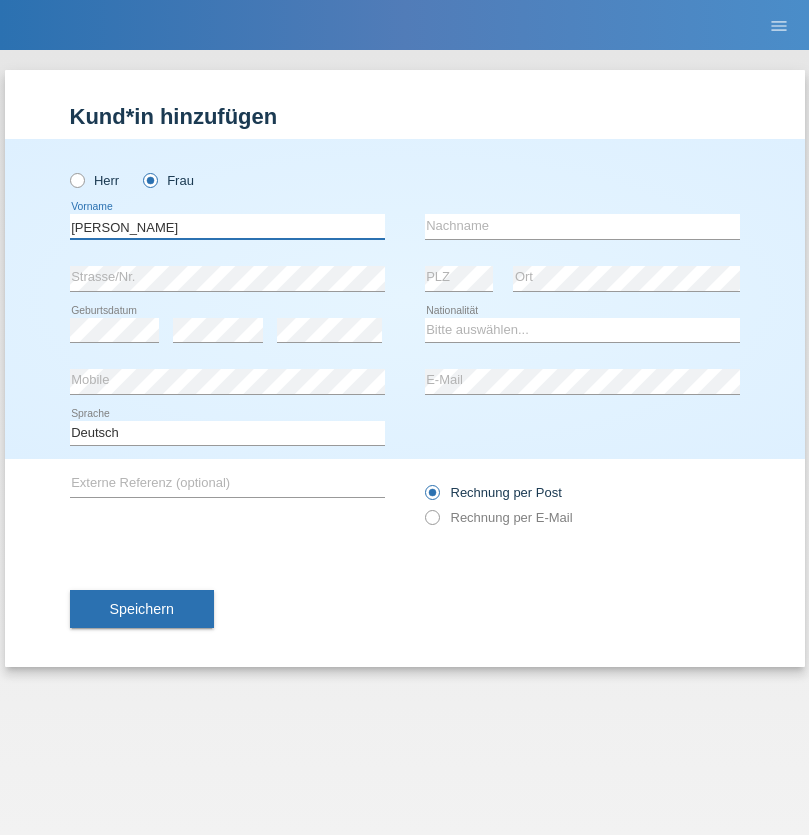 type on "[PERSON_NAME]" 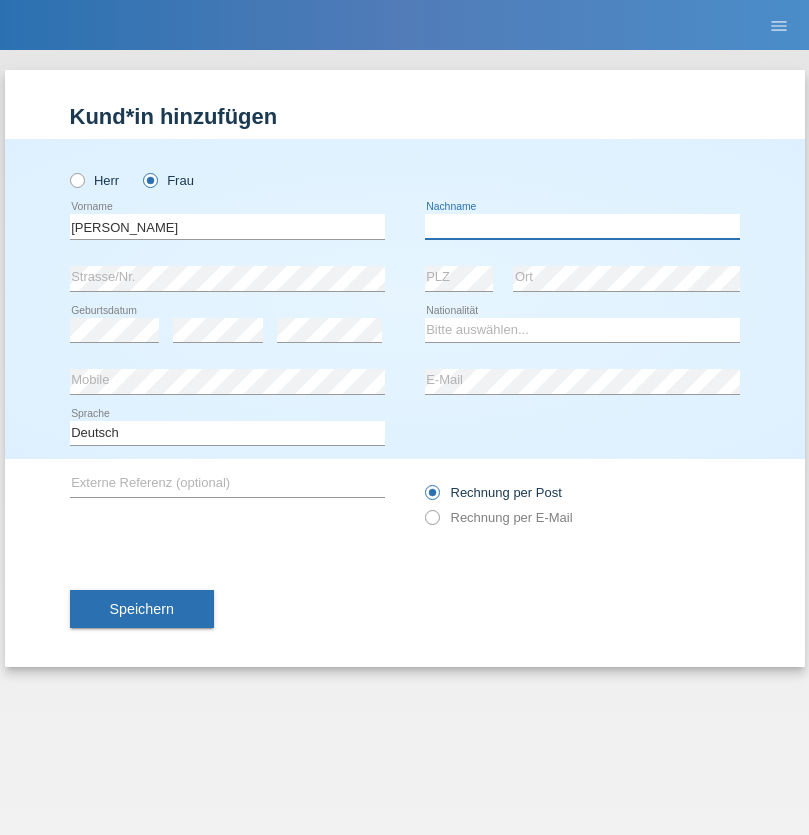 click at bounding box center [582, 226] 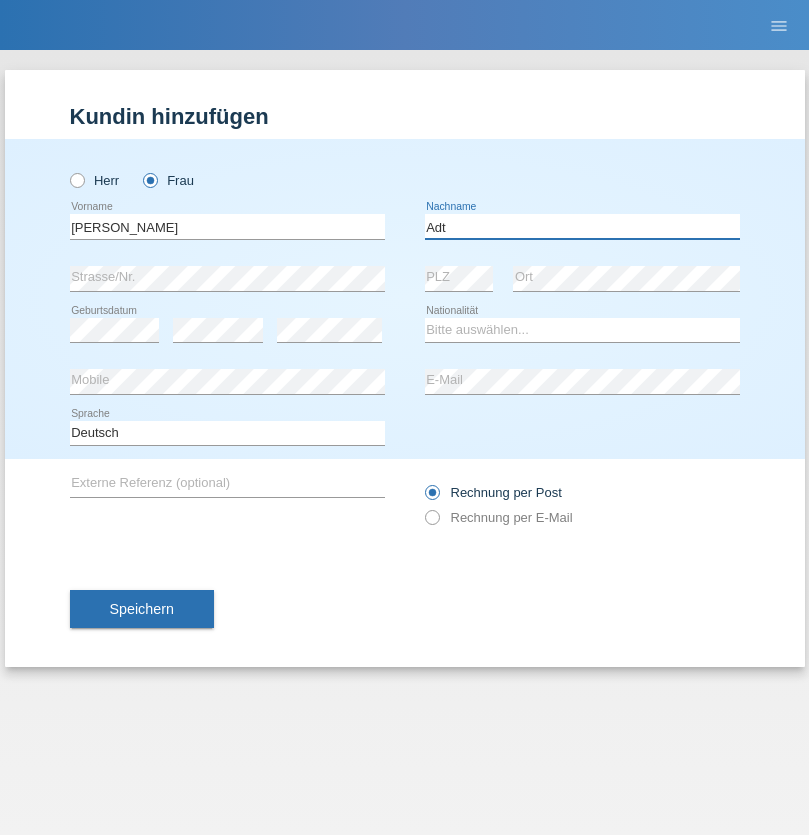 type on "Adt" 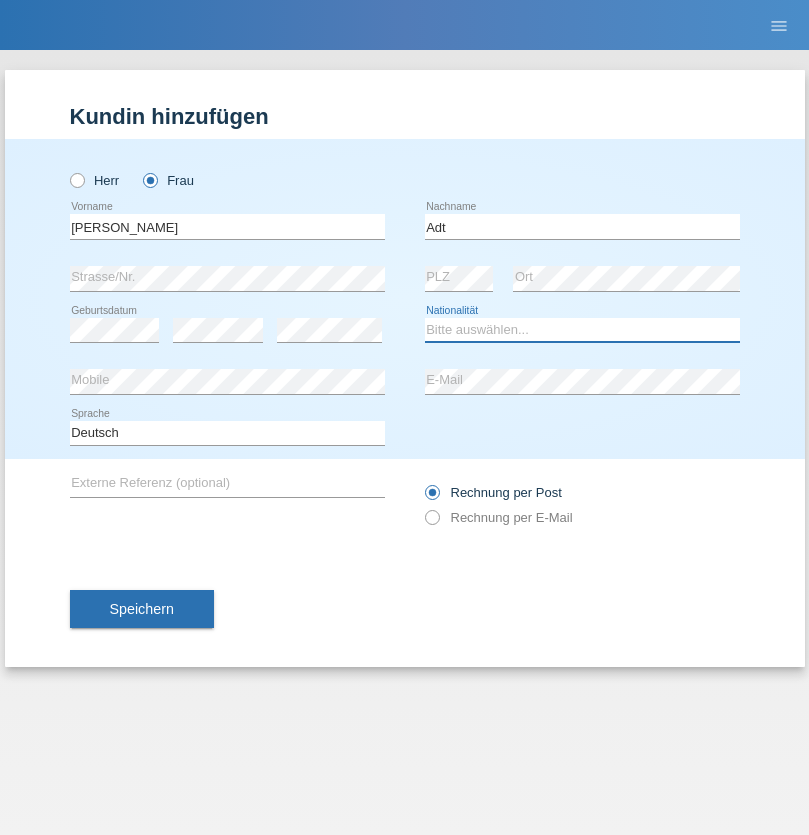 select on "CH" 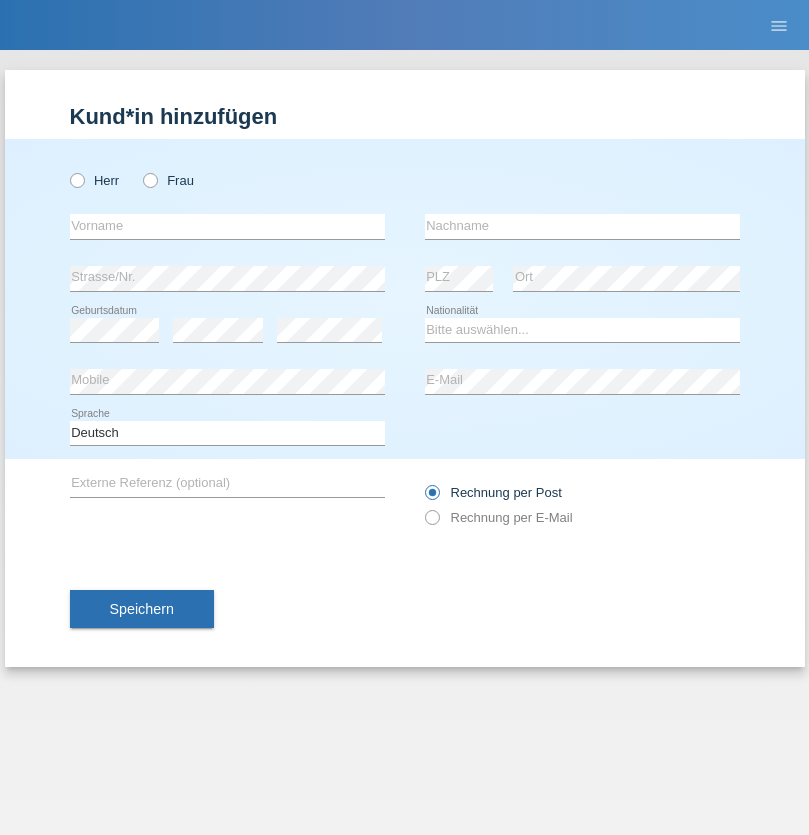 scroll, scrollTop: 0, scrollLeft: 0, axis: both 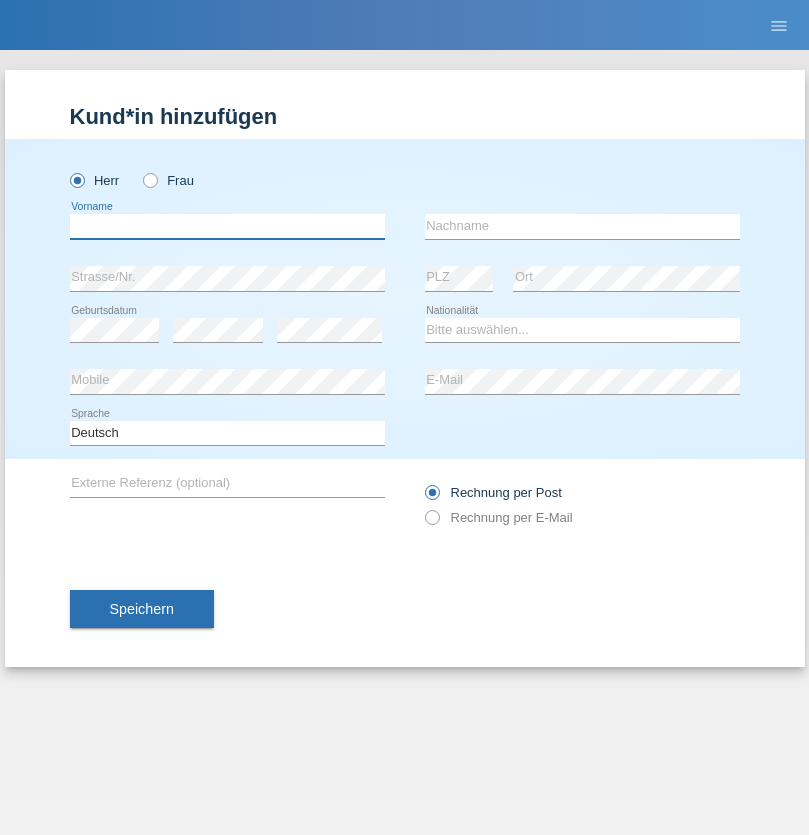 click at bounding box center (227, 226) 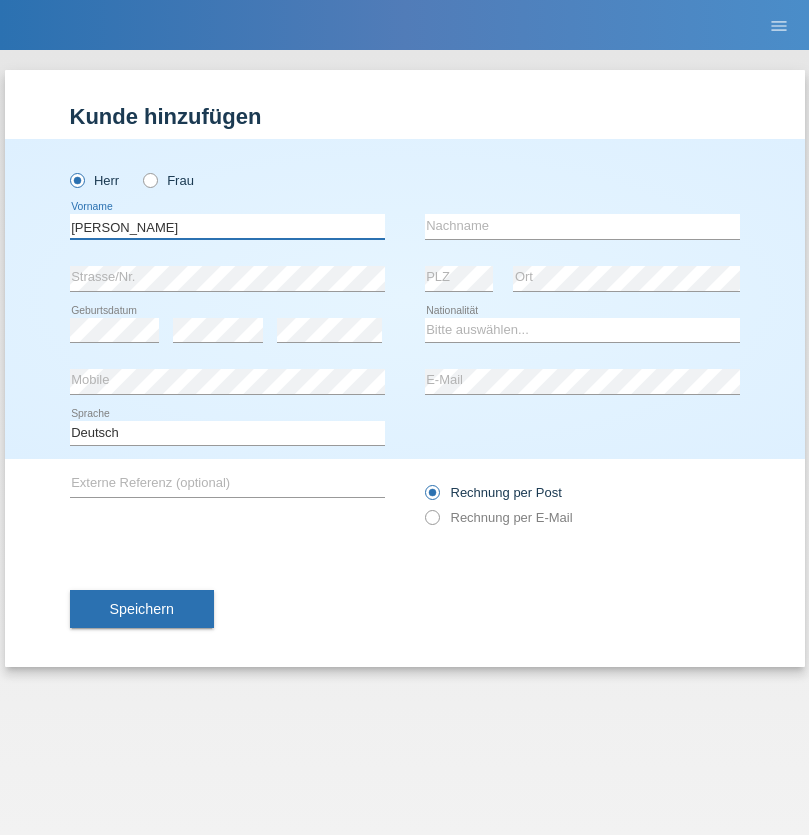type on "[PERSON_NAME]" 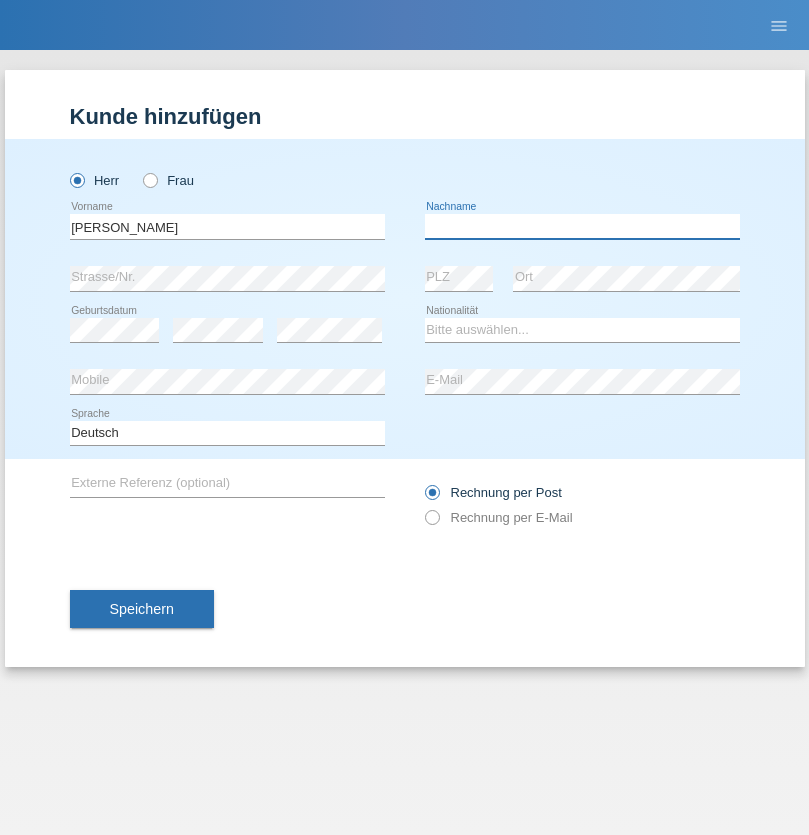 click at bounding box center [582, 226] 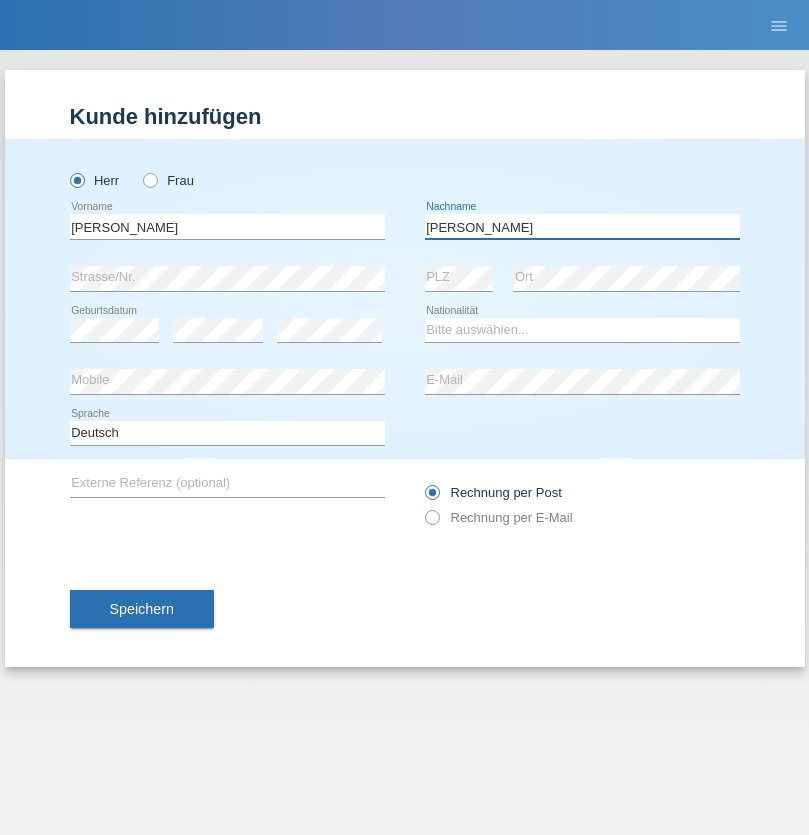 type on "[PERSON_NAME]" 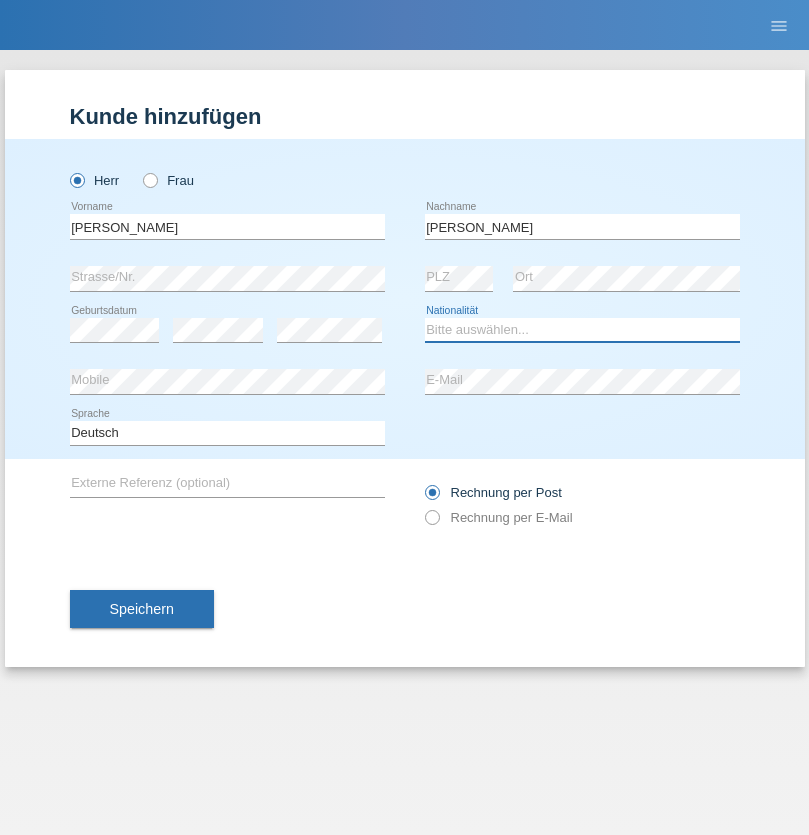 select on "CH" 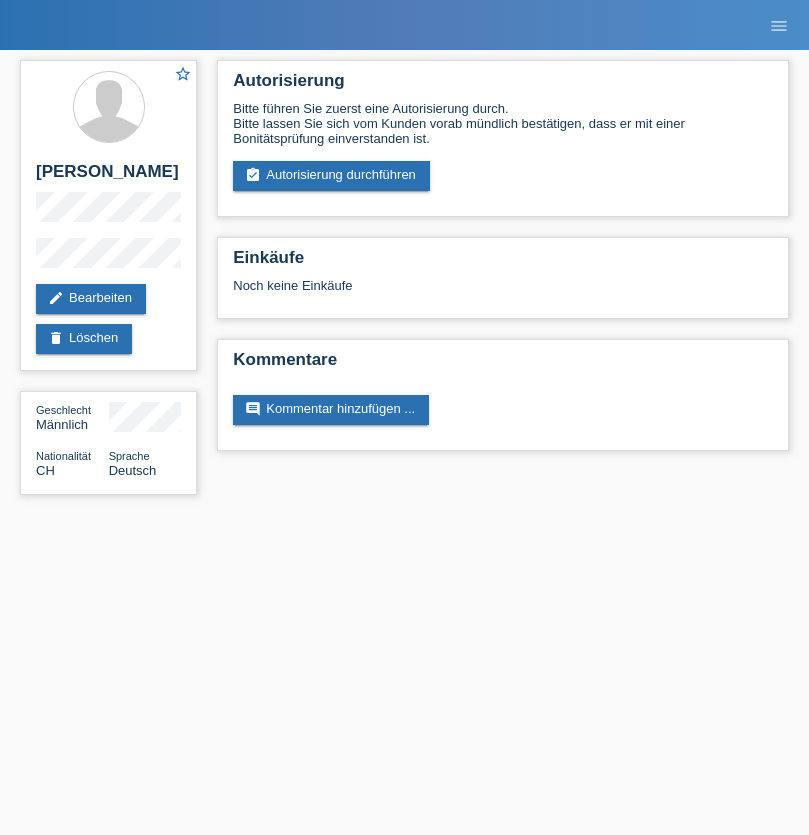 scroll, scrollTop: 0, scrollLeft: 0, axis: both 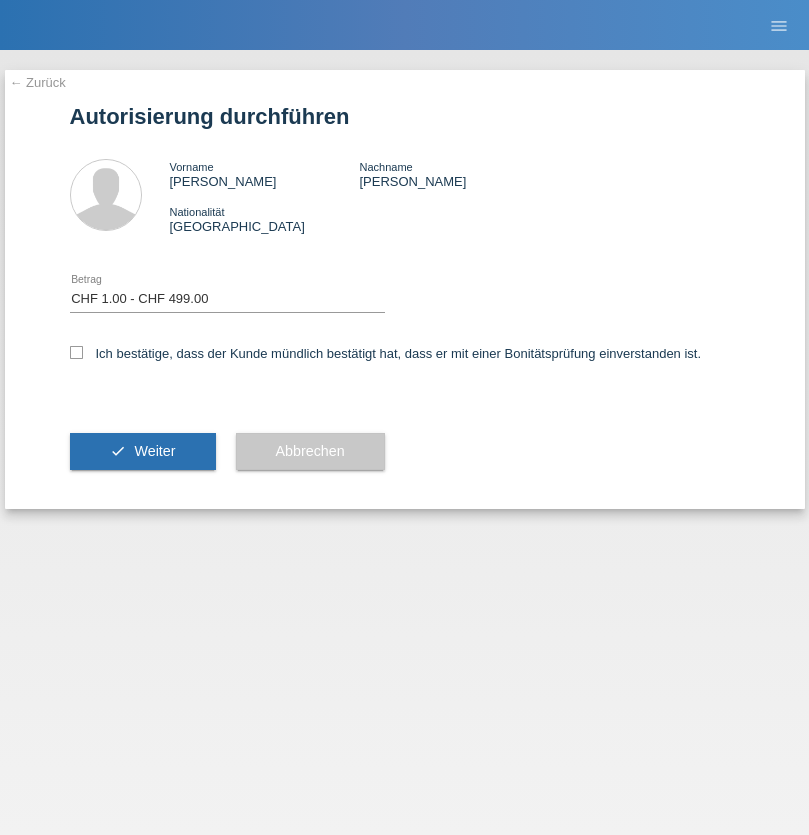 select on "1" 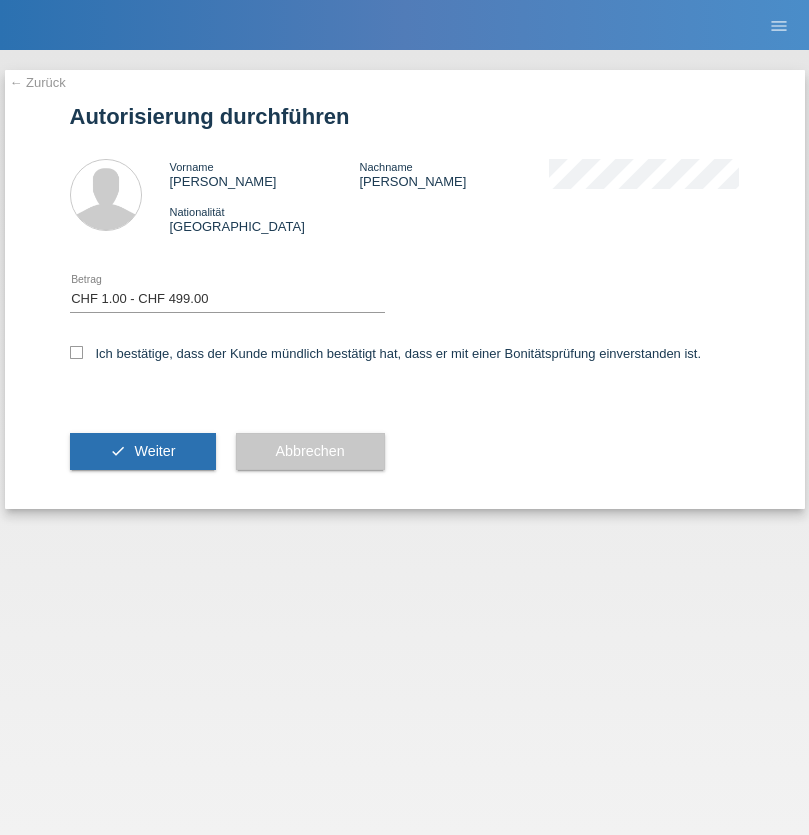 scroll, scrollTop: 0, scrollLeft: 0, axis: both 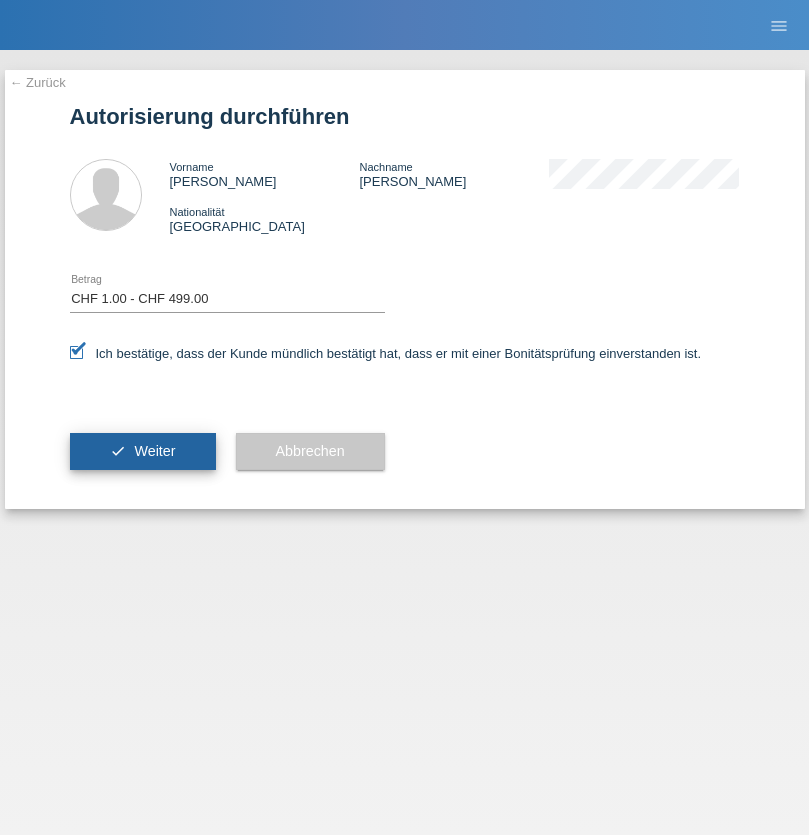 click on "Weiter" at bounding box center [154, 451] 